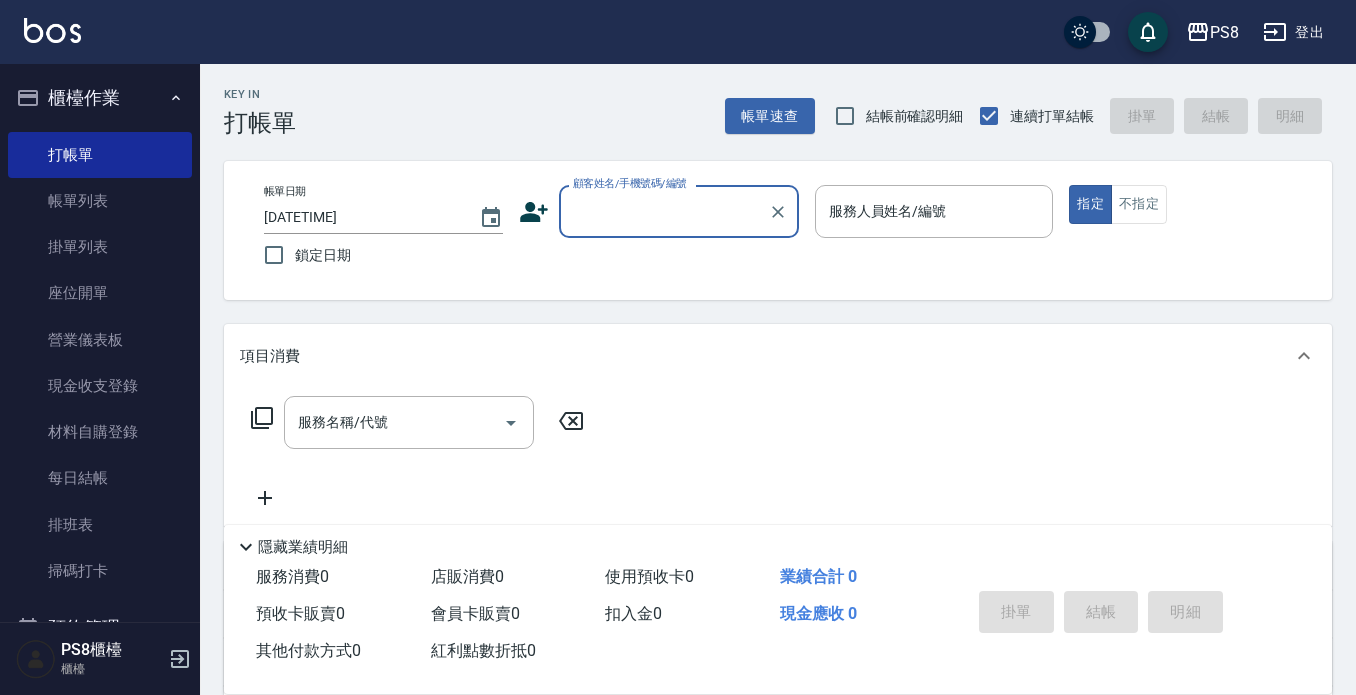scroll, scrollTop: 0, scrollLeft: 0, axis: both 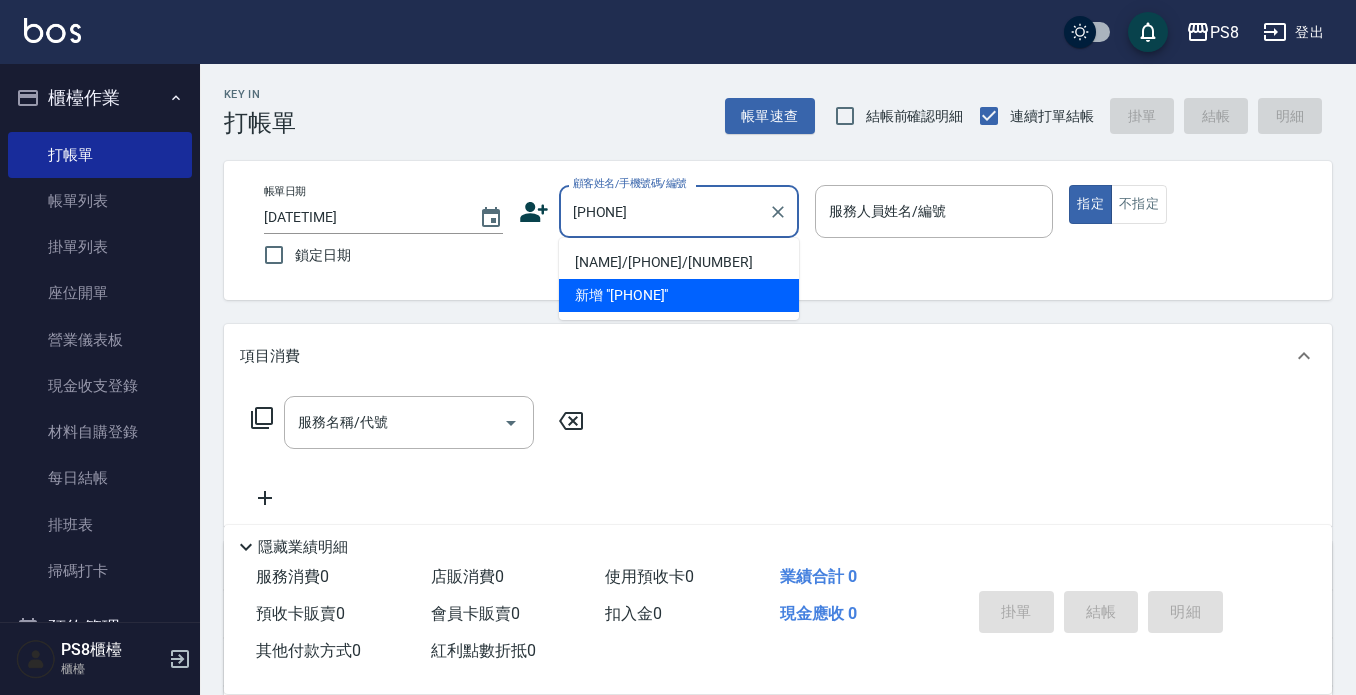 click on "[NAME]/[PHONE]/[NUMBER]" at bounding box center [679, 262] 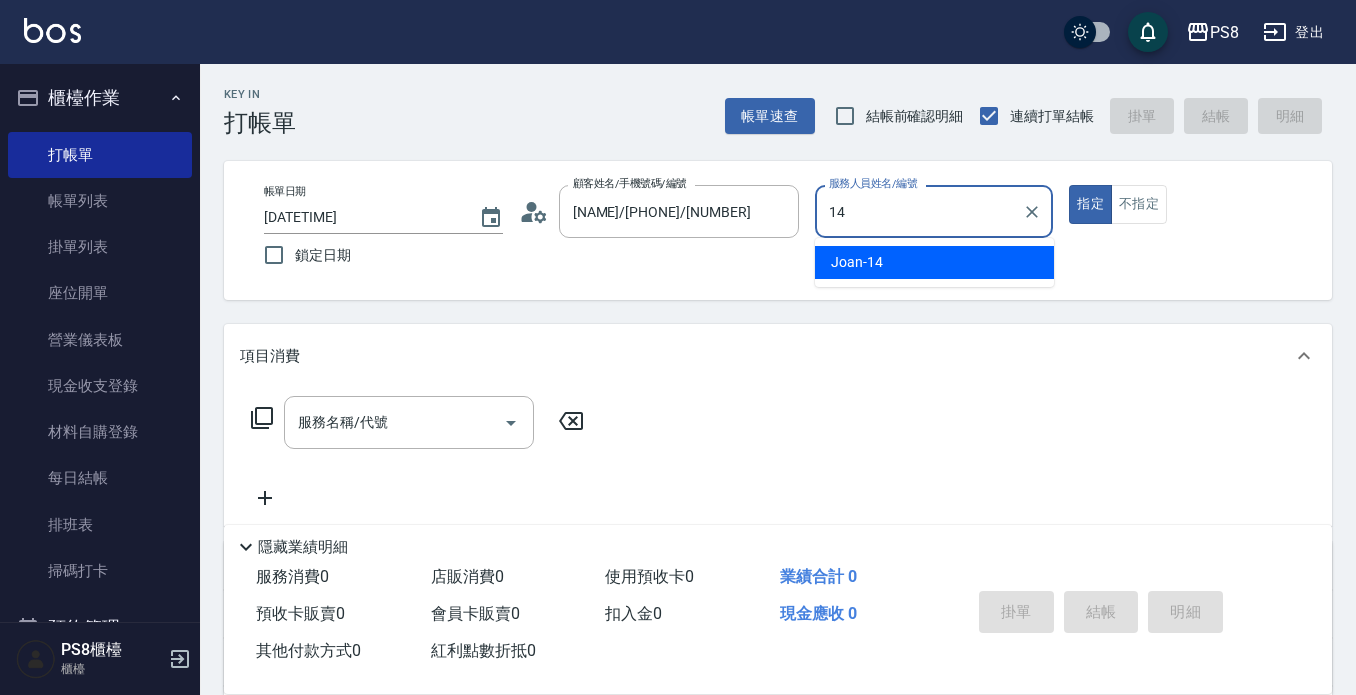 type on "Joan-14" 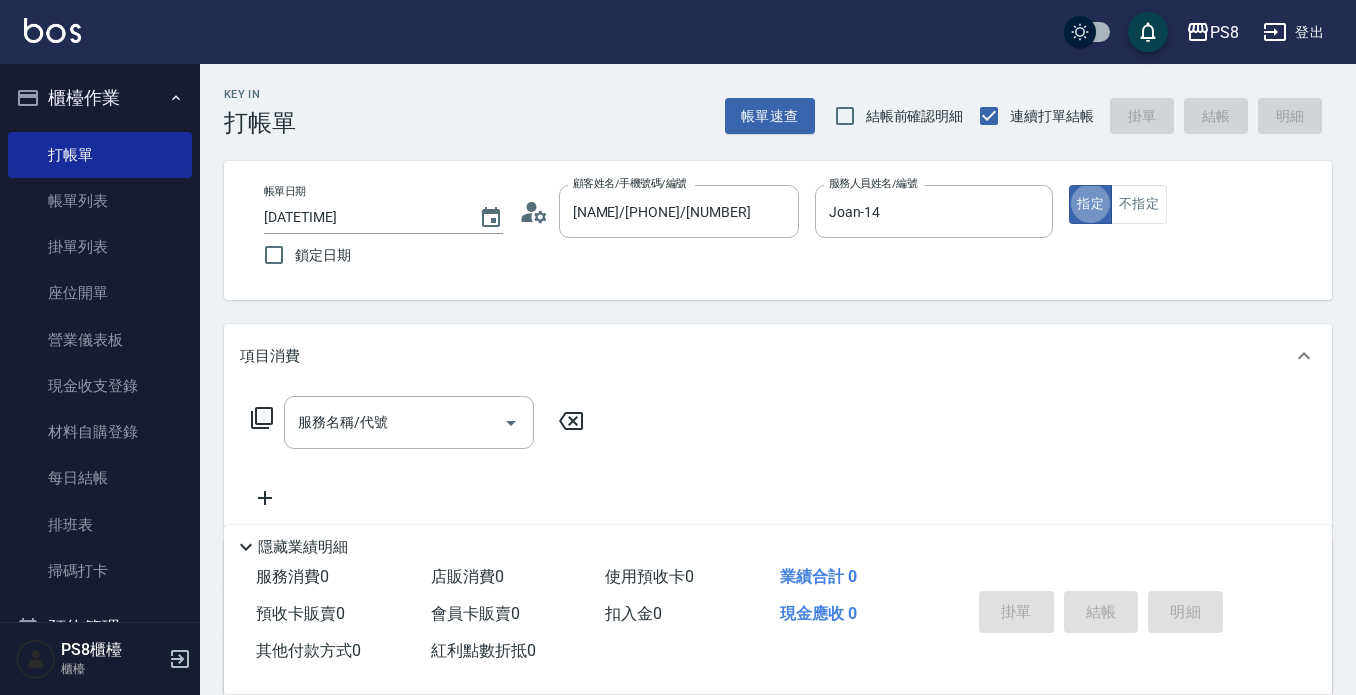 type on "true" 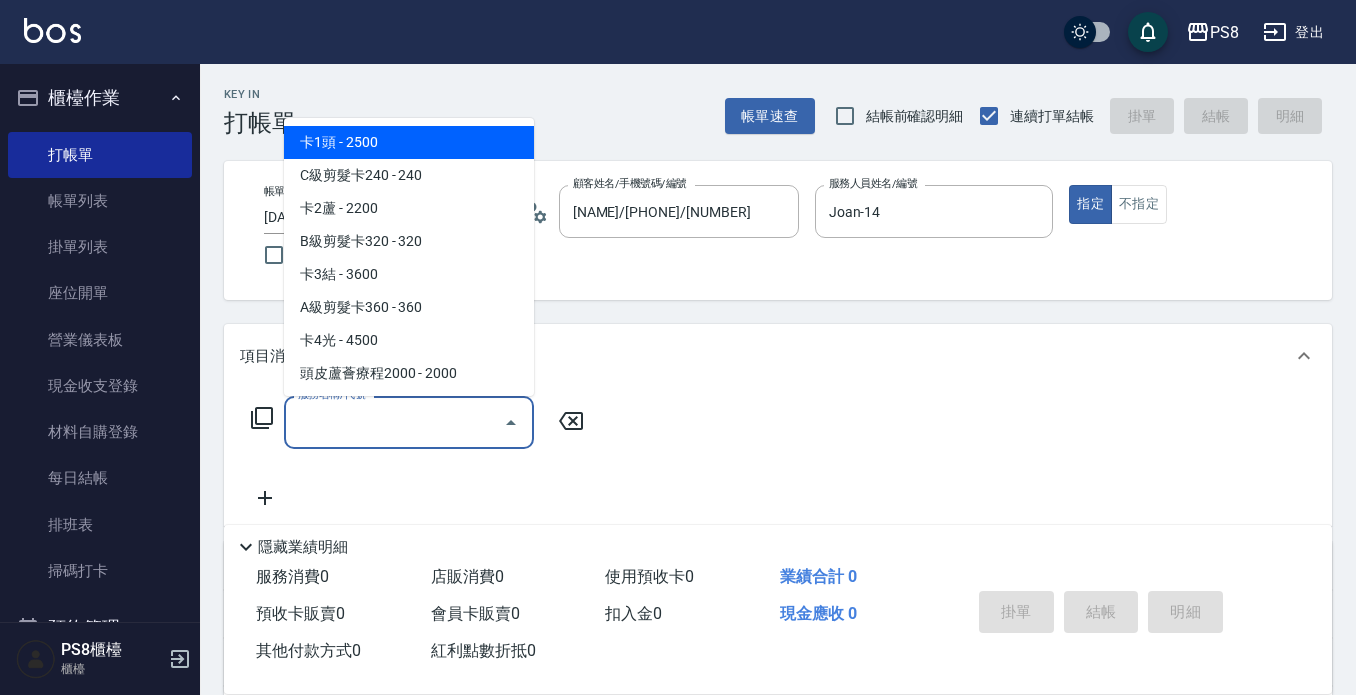 click on "服務名稱/代號" at bounding box center [394, 422] 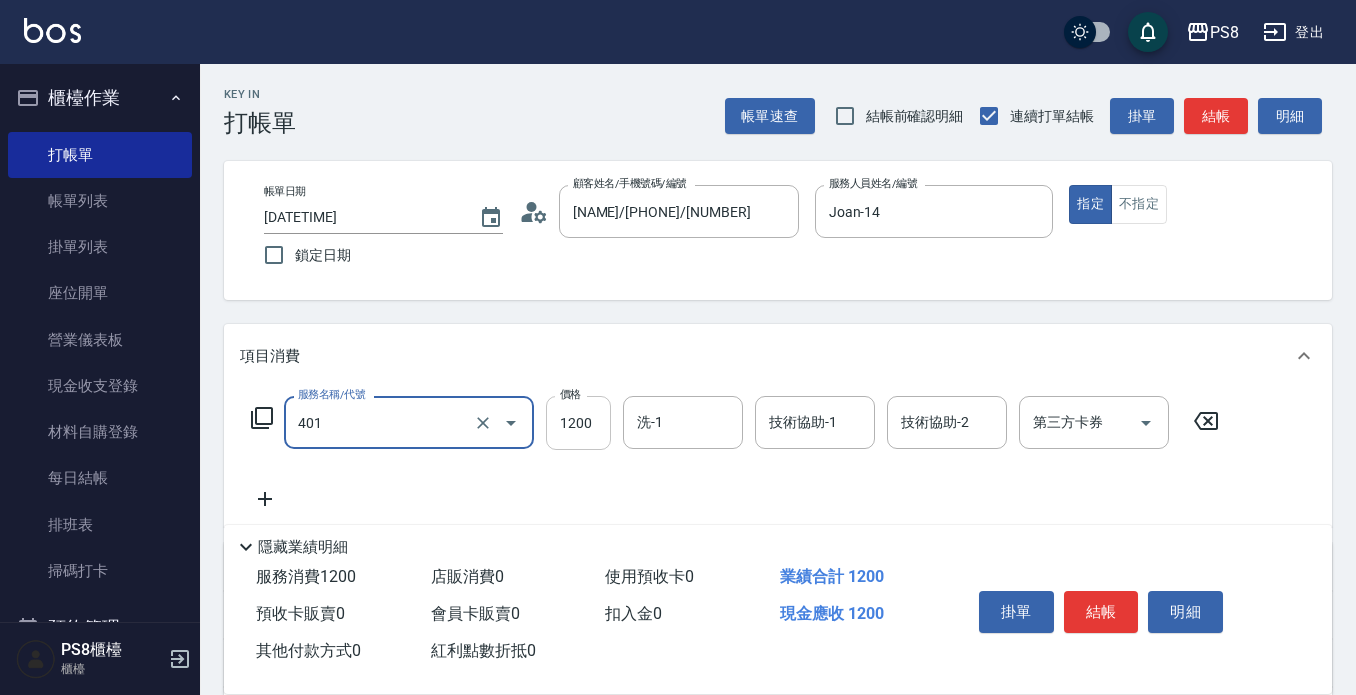 type on "基本染髮(401)" 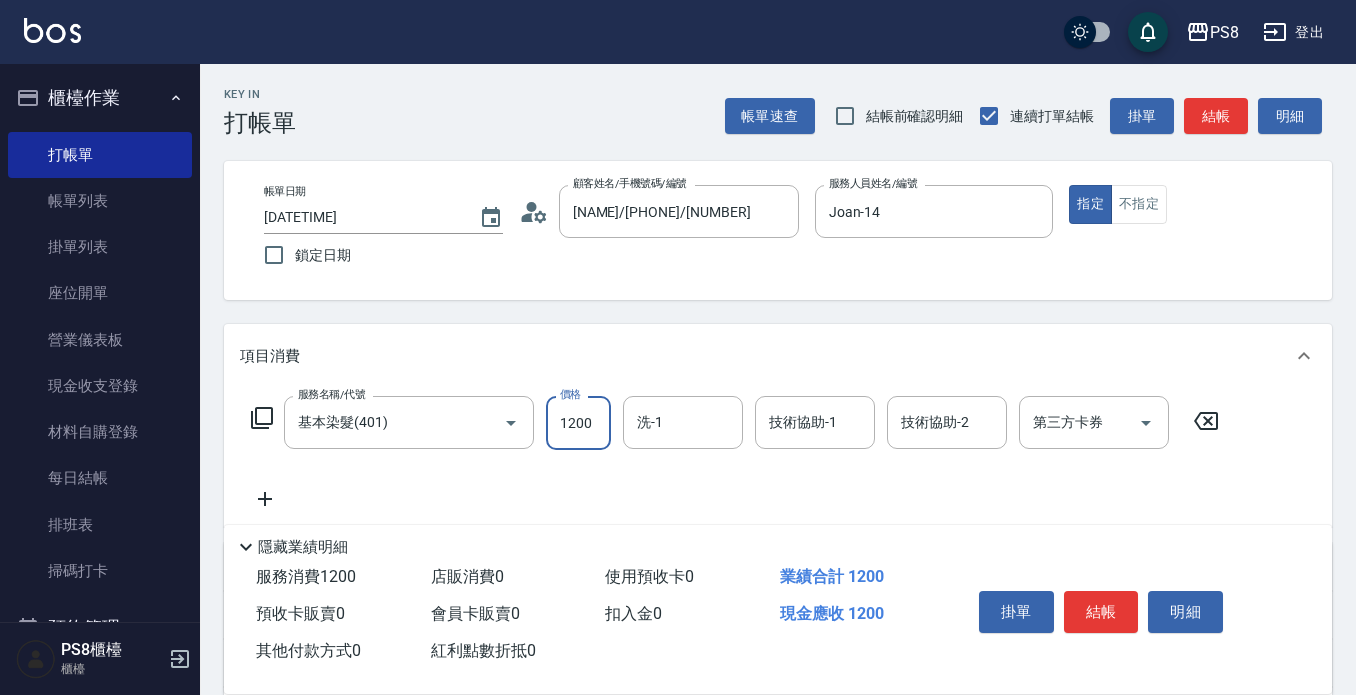 click on "1200" at bounding box center (578, 423) 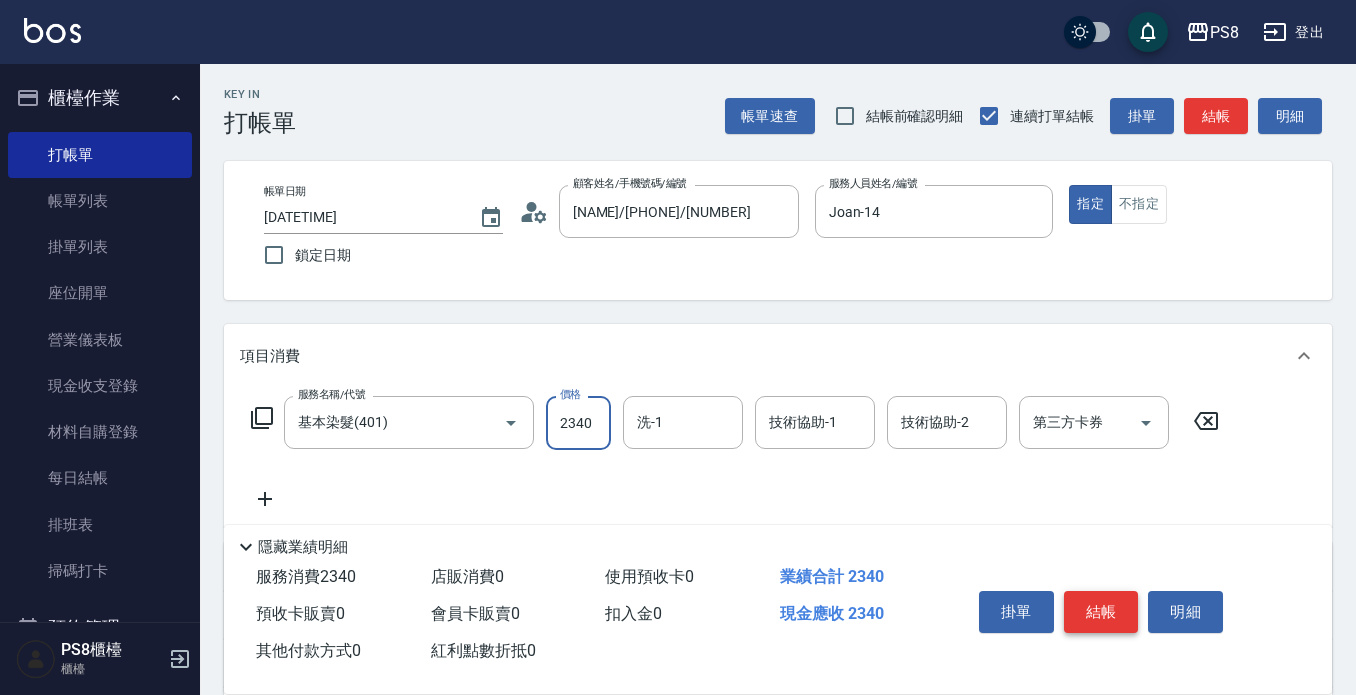 type on "2340" 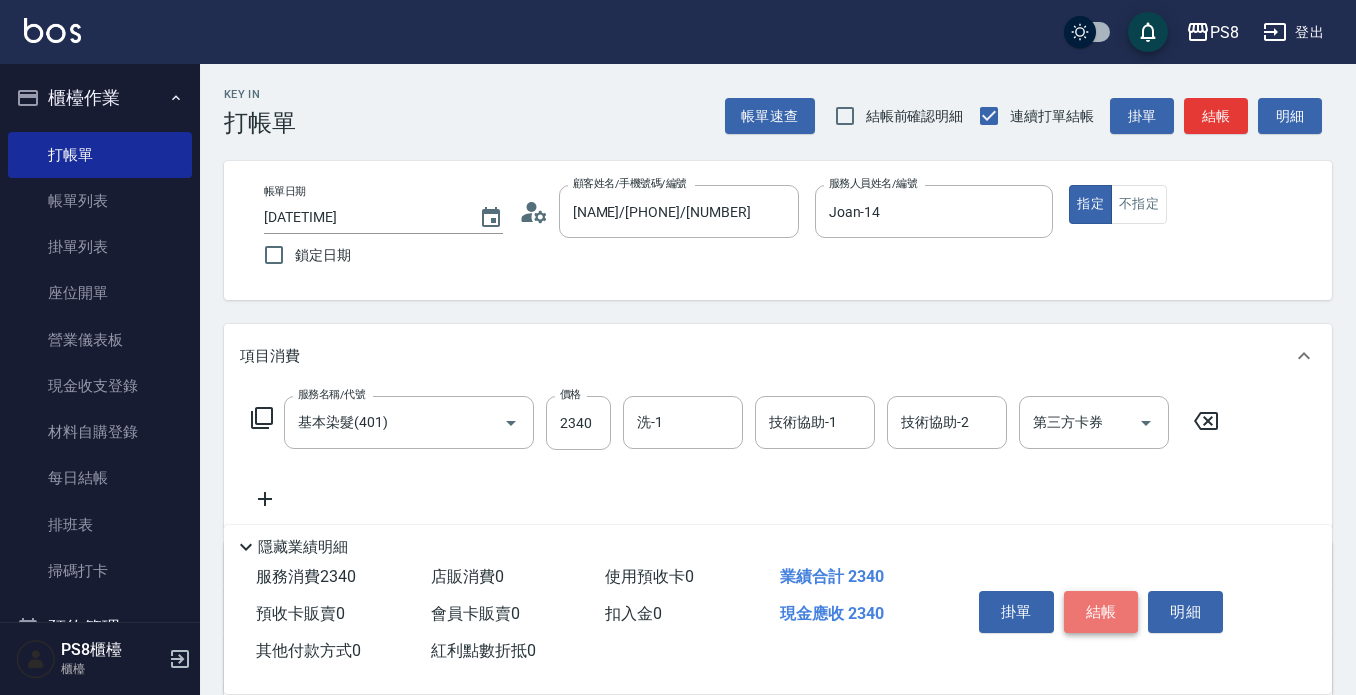 click on "結帳" at bounding box center [1101, 612] 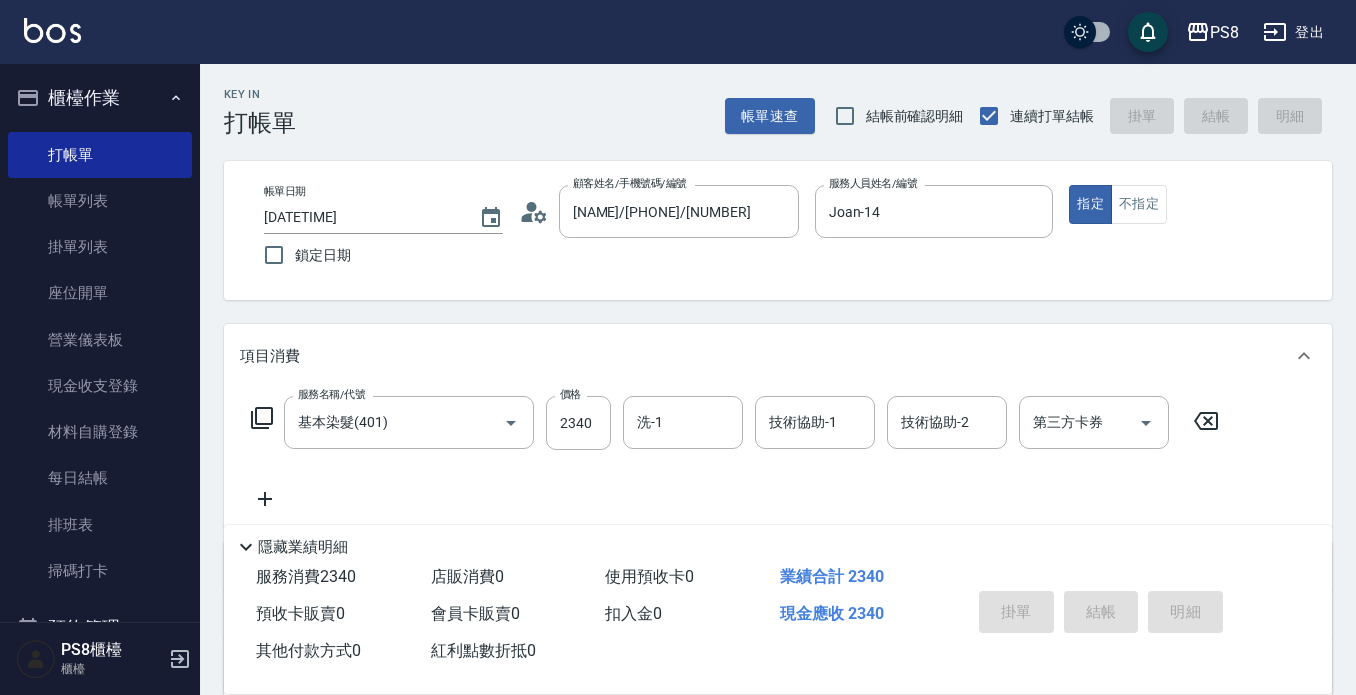 type on "[DATETIME]" 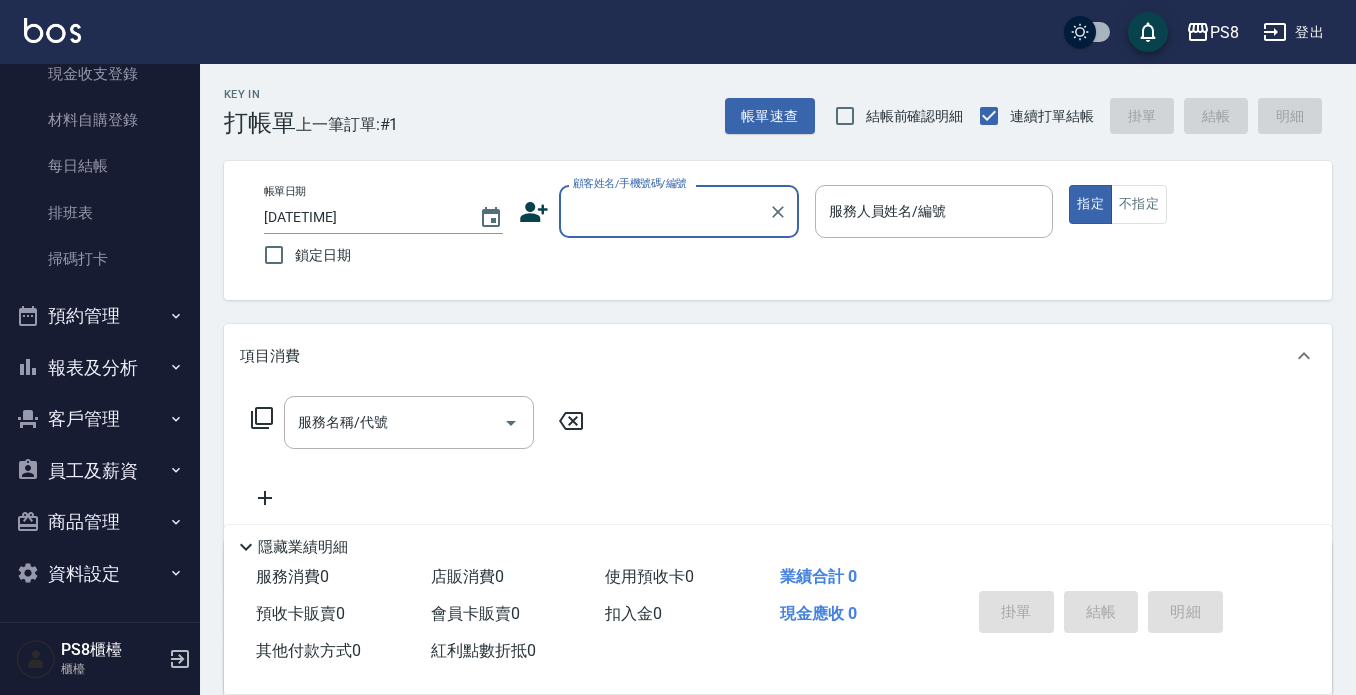 scroll, scrollTop: 313, scrollLeft: 0, axis: vertical 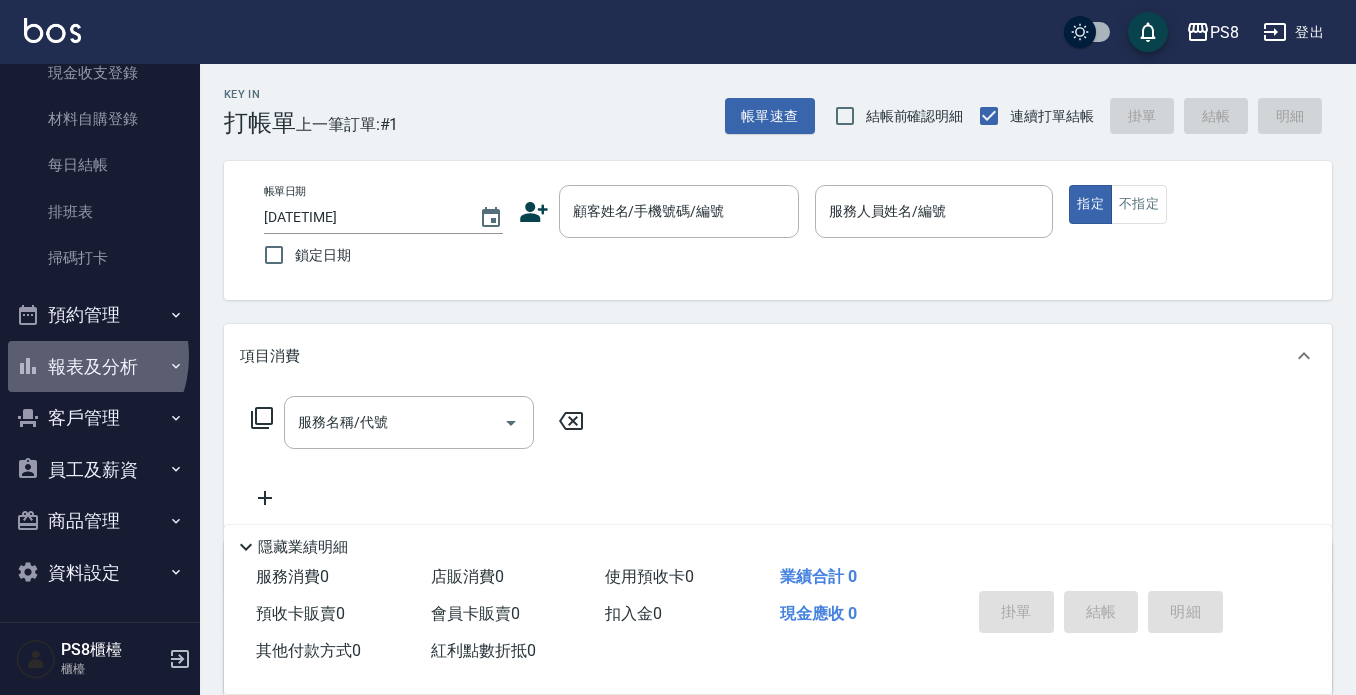 click on "報表及分析" at bounding box center [100, 367] 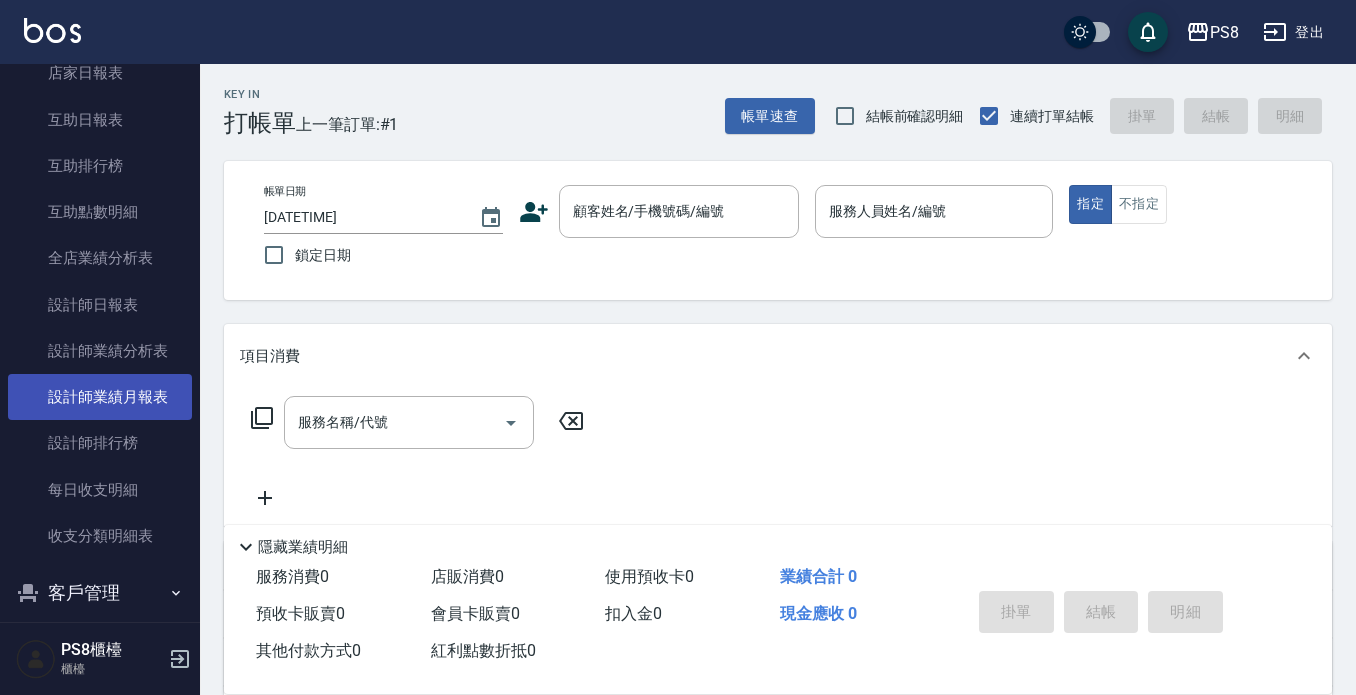 scroll, scrollTop: 713, scrollLeft: 0, axis: vertical 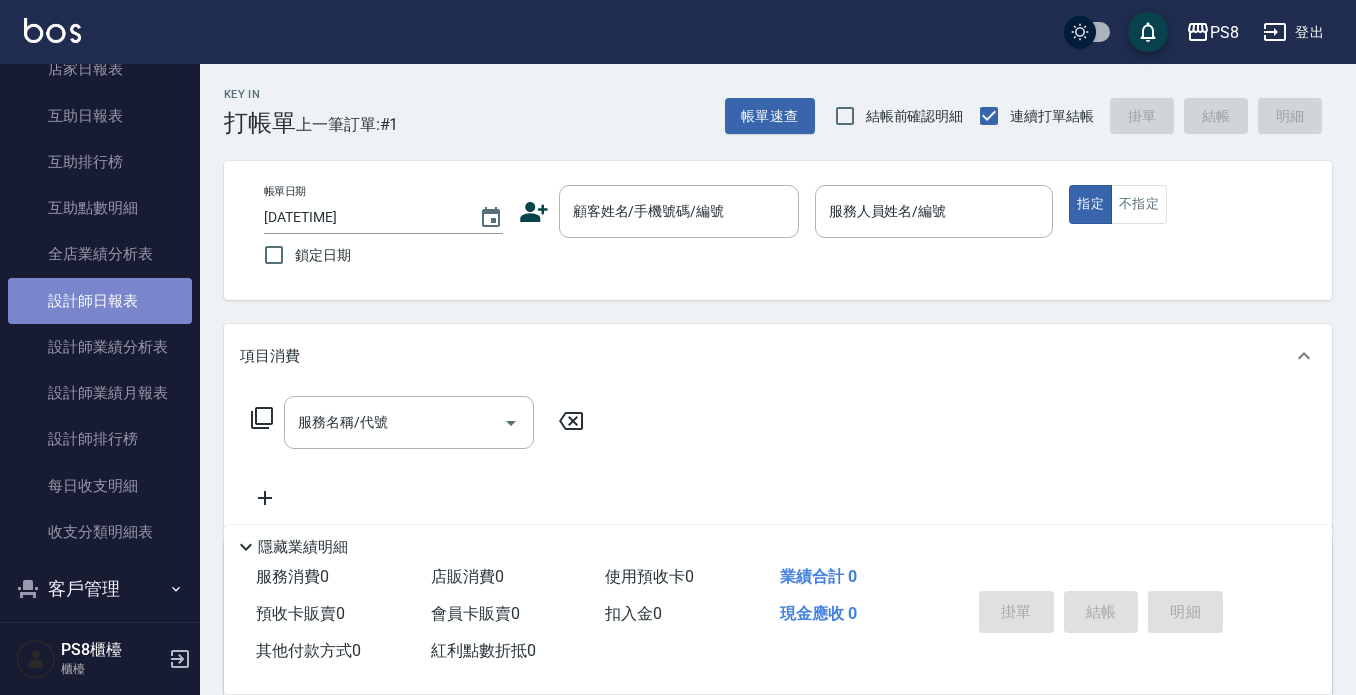 click on "設計師日報表" at bounding box center (100, 301) 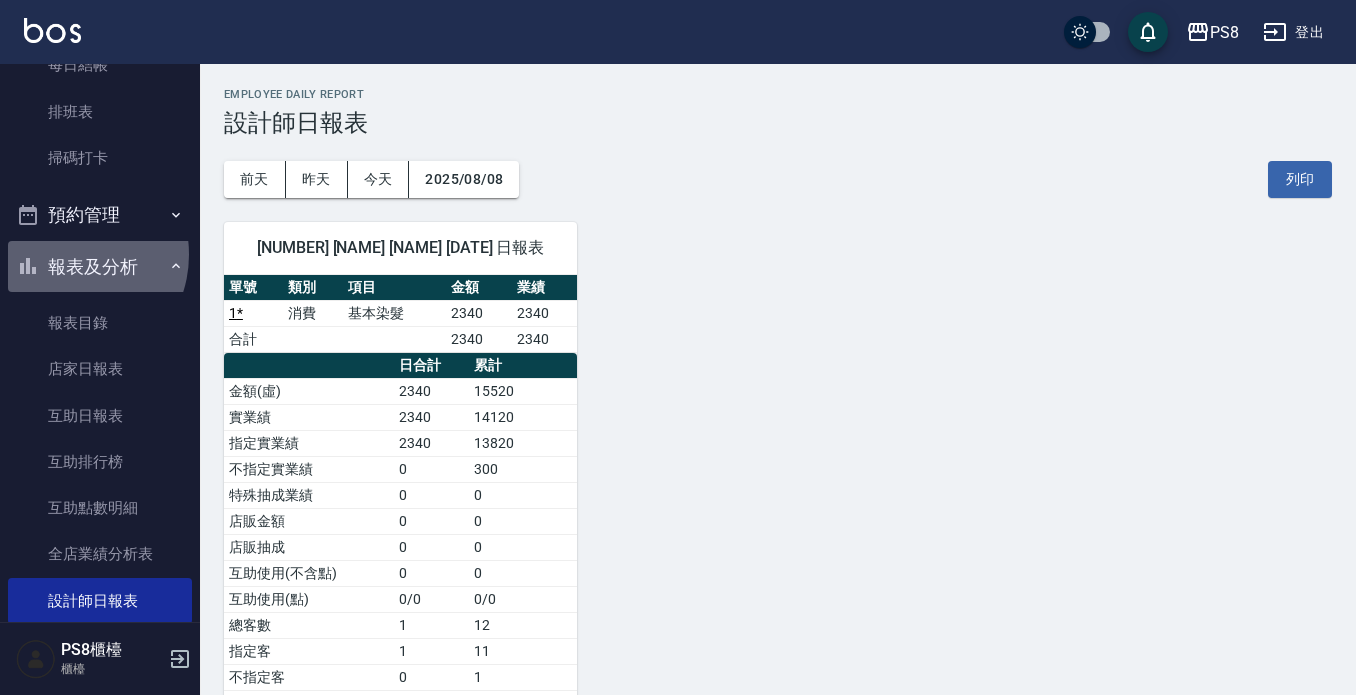 click on "報表及分析" at bounding box center [100, 267] 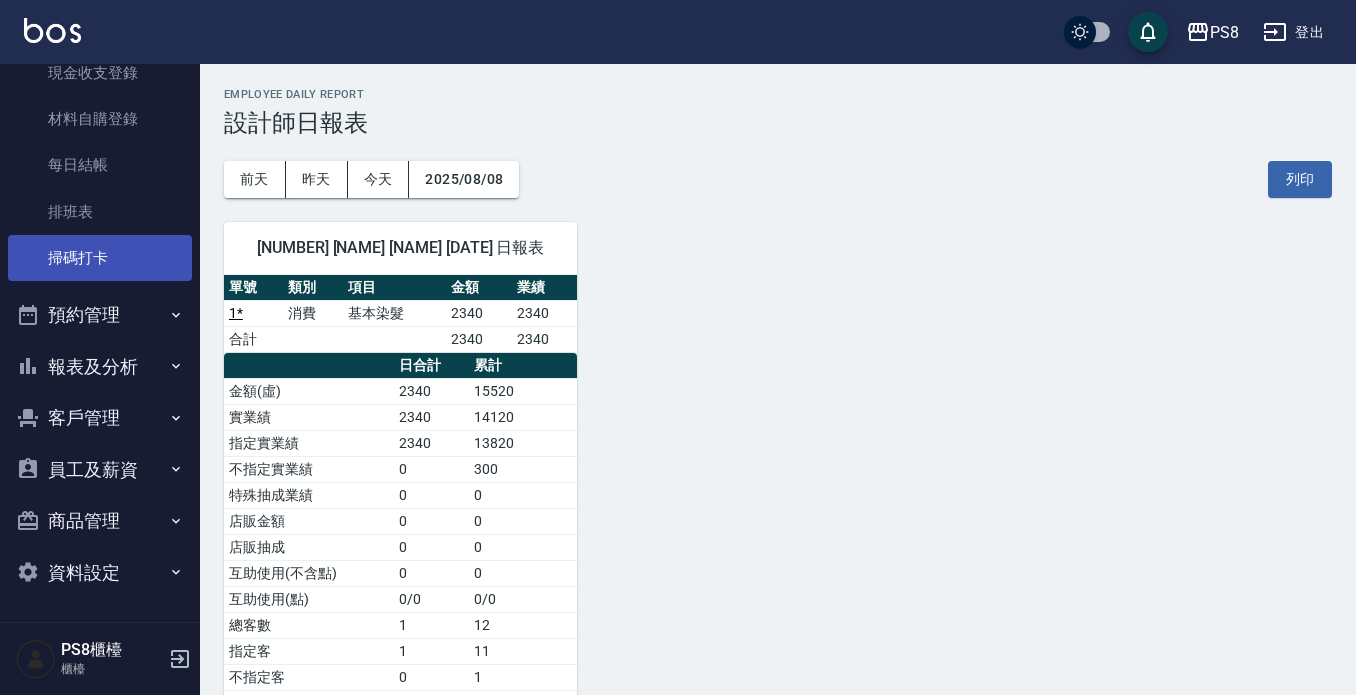 scroll, scrollTop: 313, scrollLeft: 0, axis: vertical 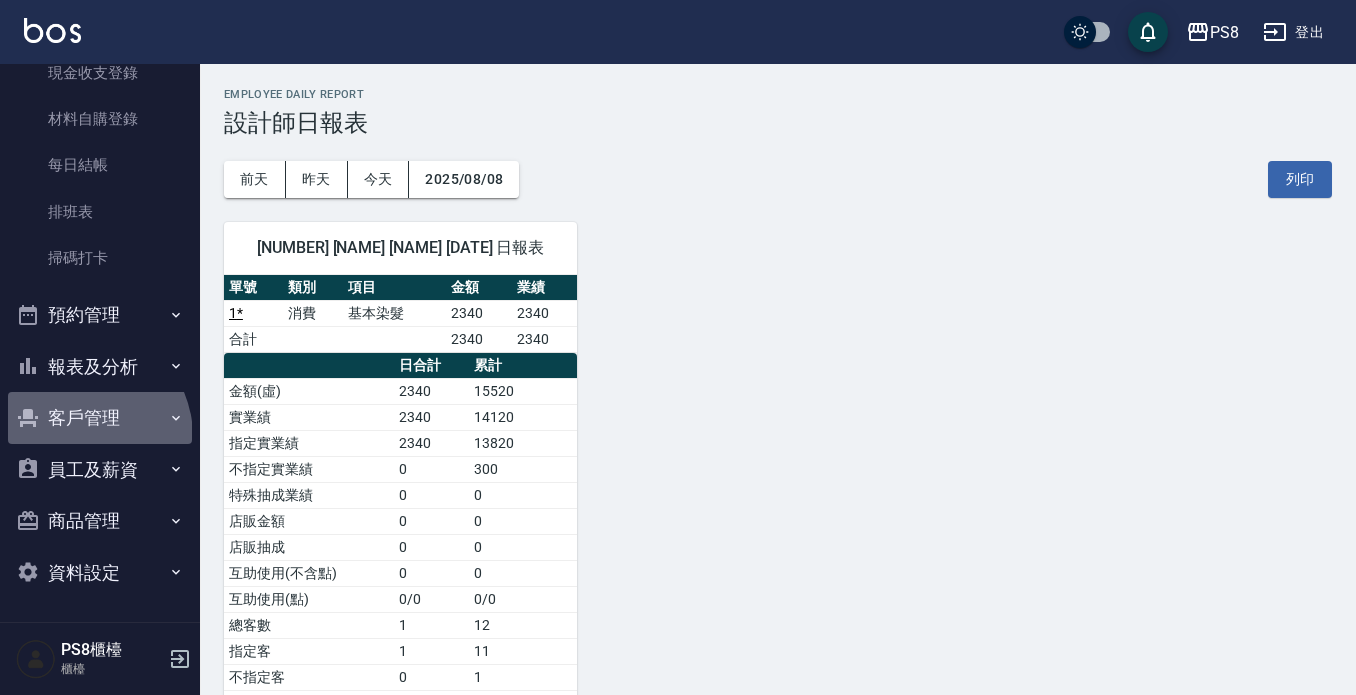 click on "客戶管理" at bounding box center [100, 418] 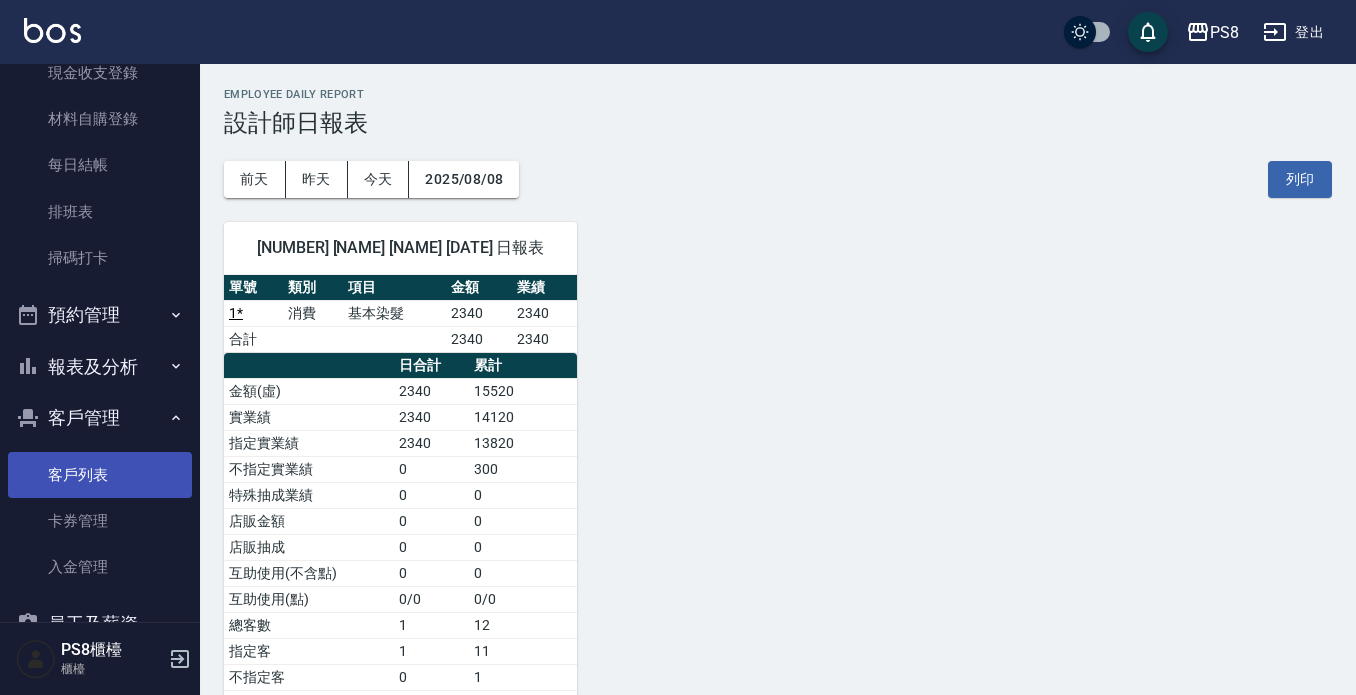 click on "客戶列表" at bounding box center (100, 475) 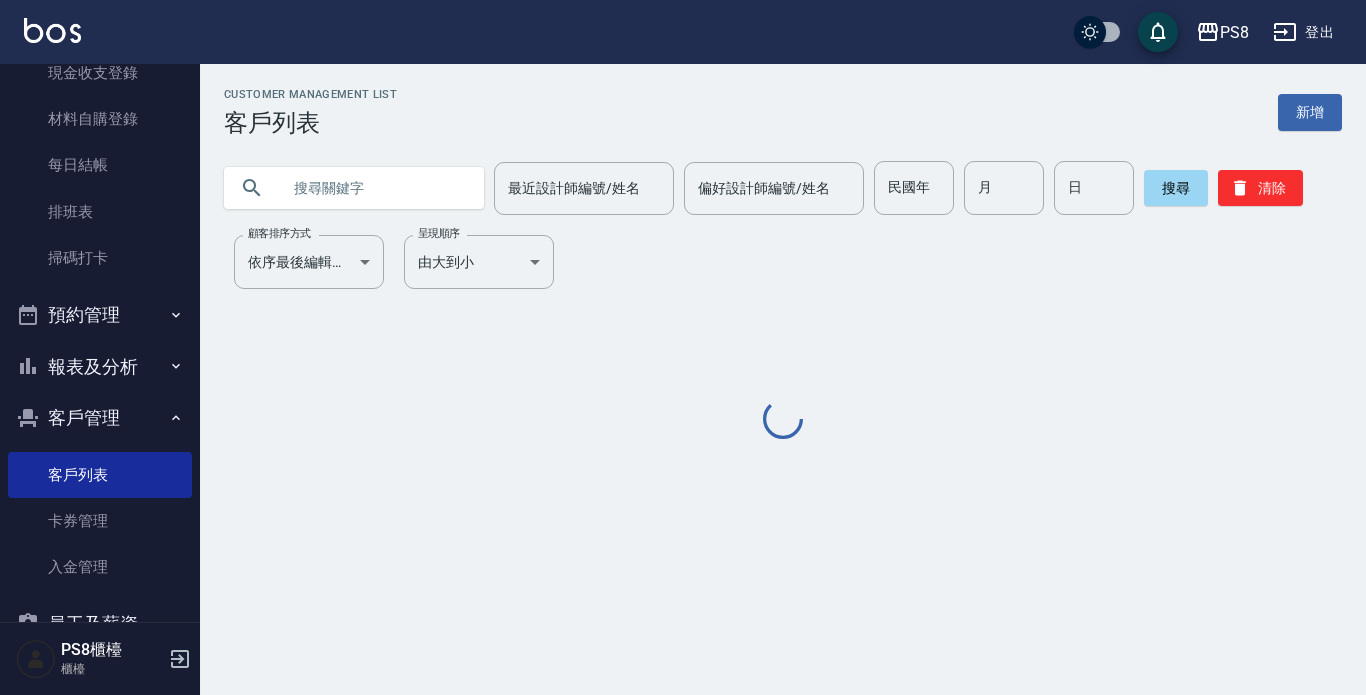 click at bounding box center (374, 188) 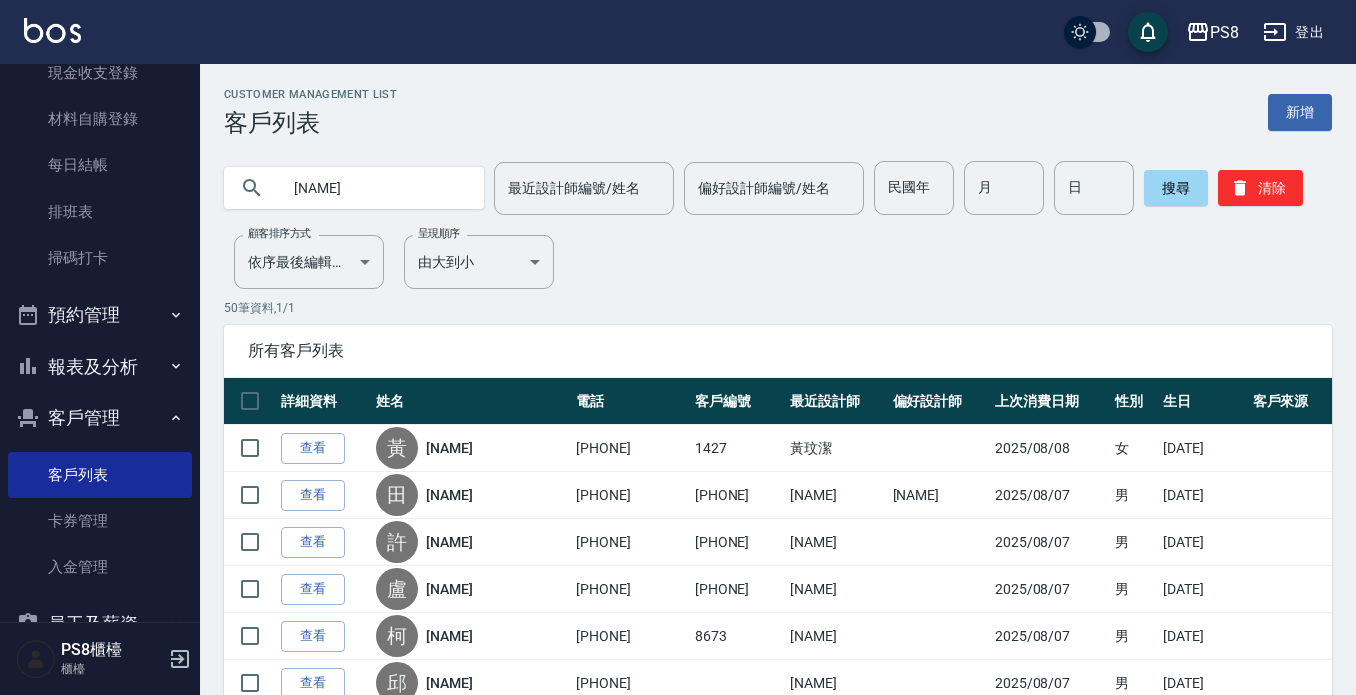 type on "[NAME]" 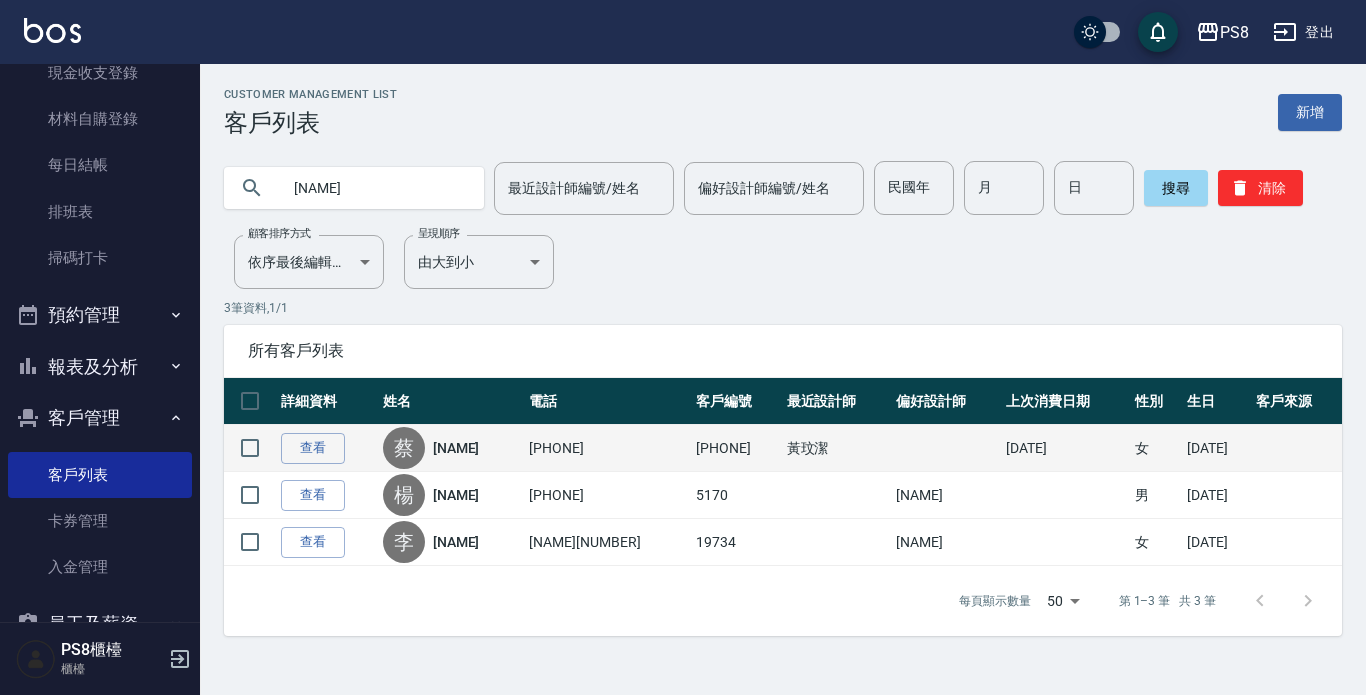 click on "[NAME]" at bounding box center [456, 448] 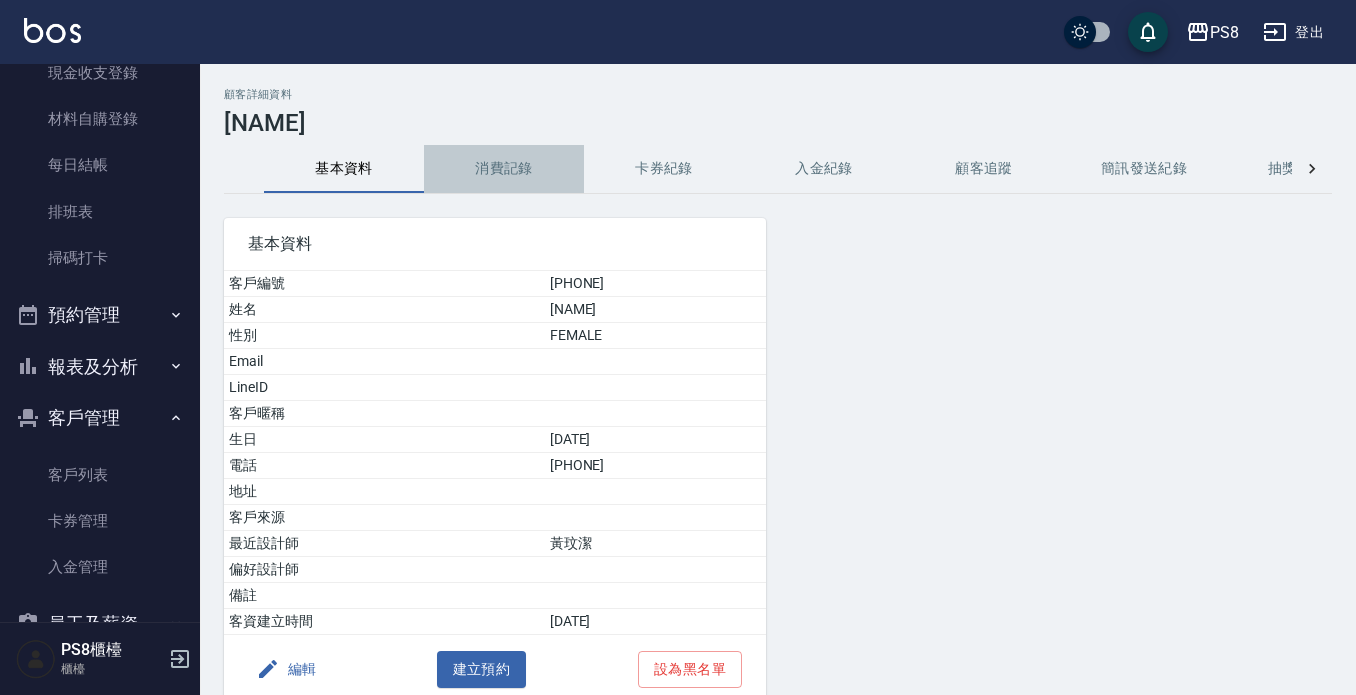 click on "消費記錄" at bounding box center [504, 169] 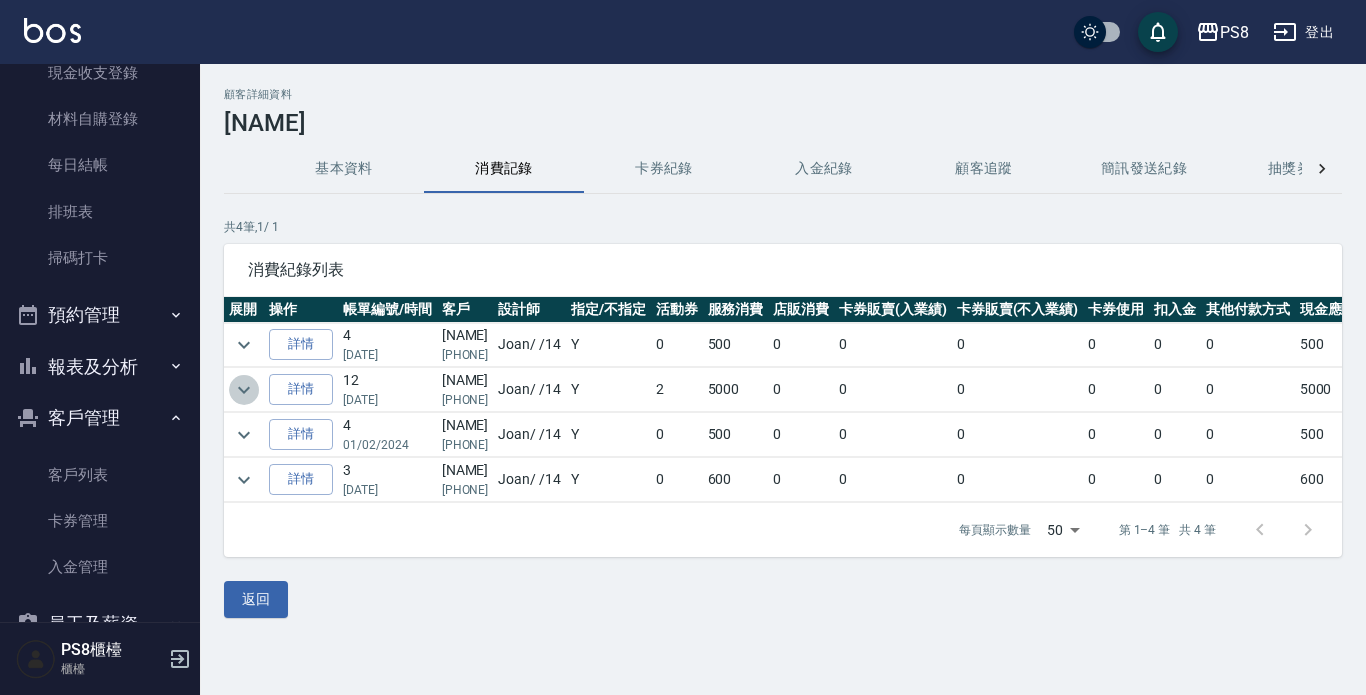 click 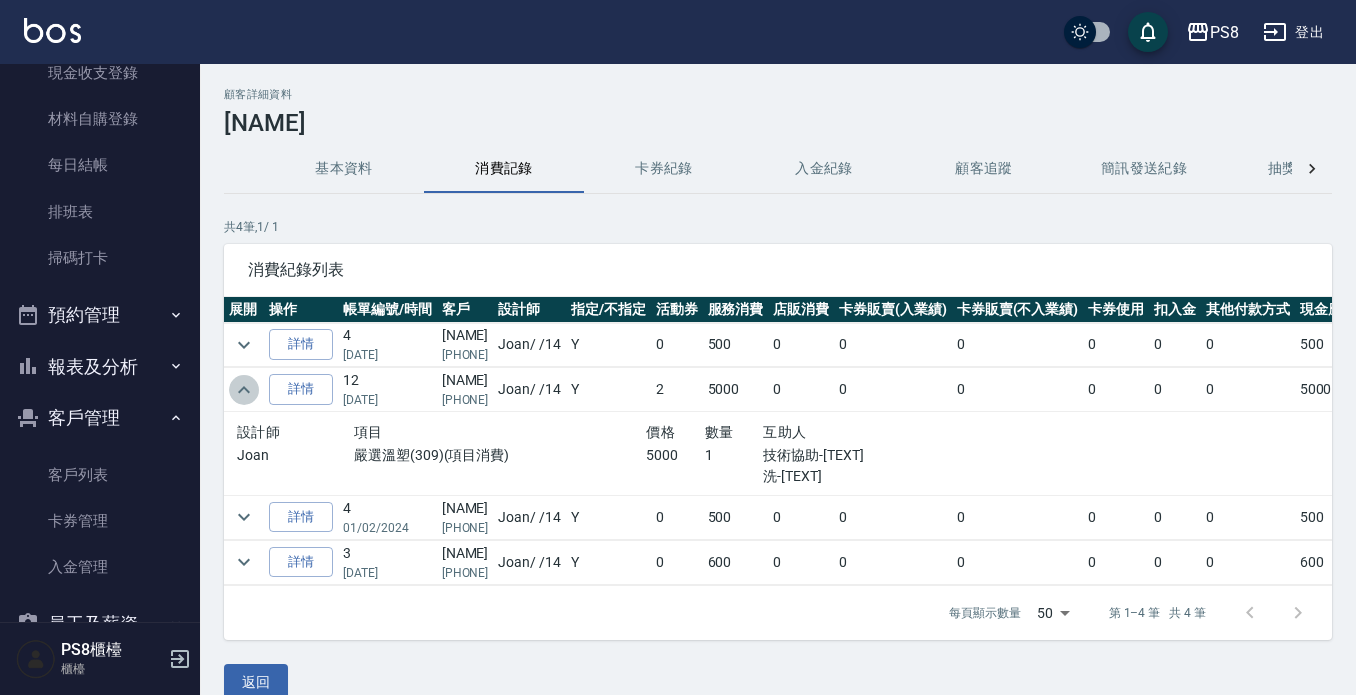 click 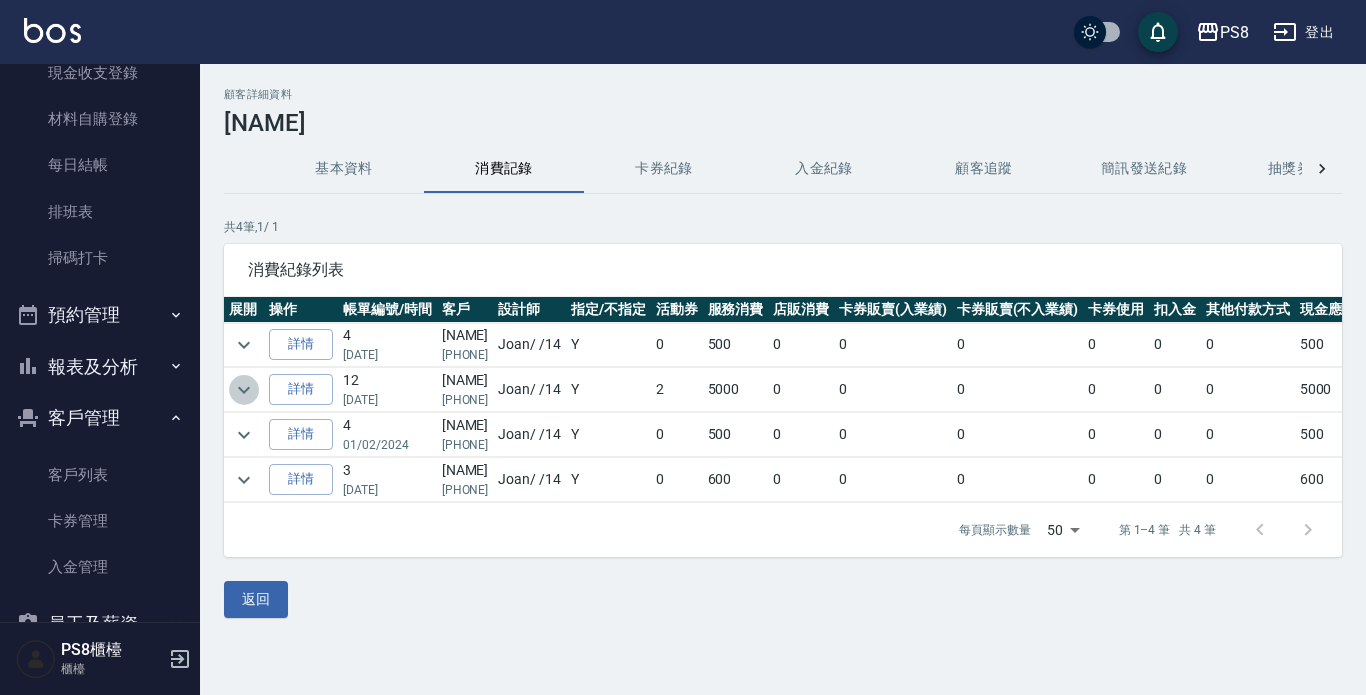 click 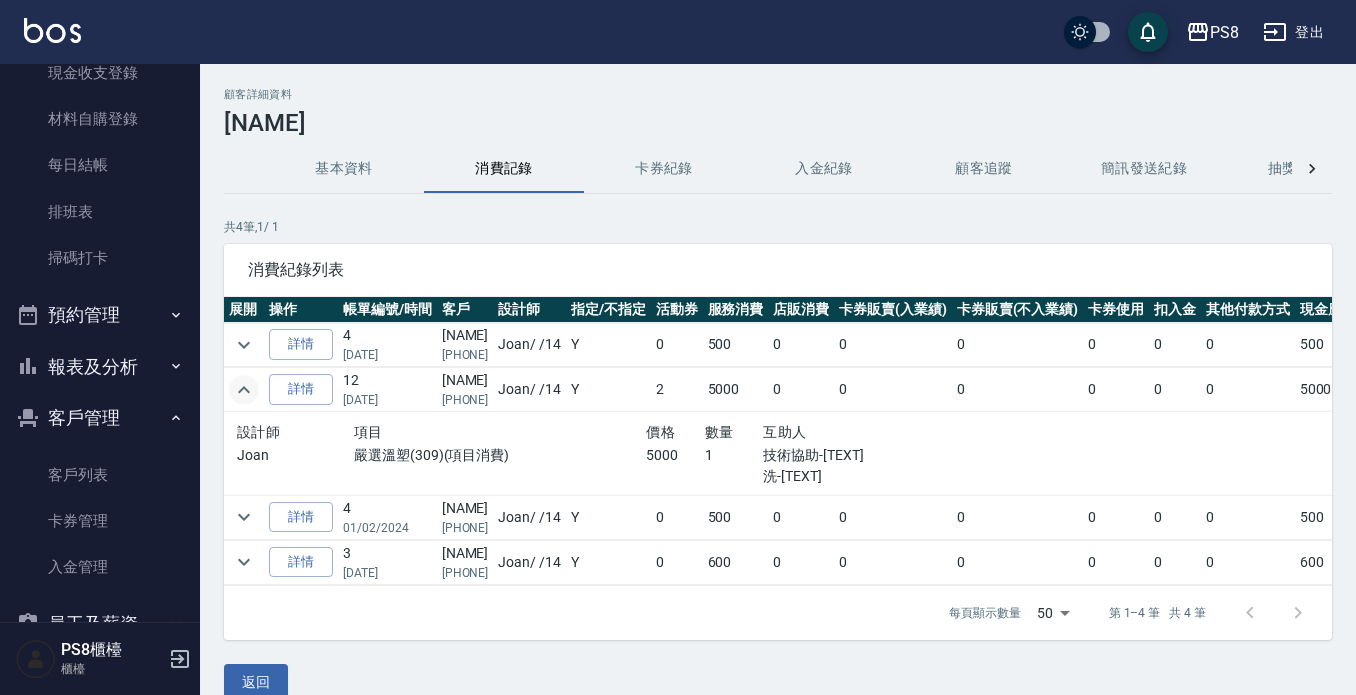 type 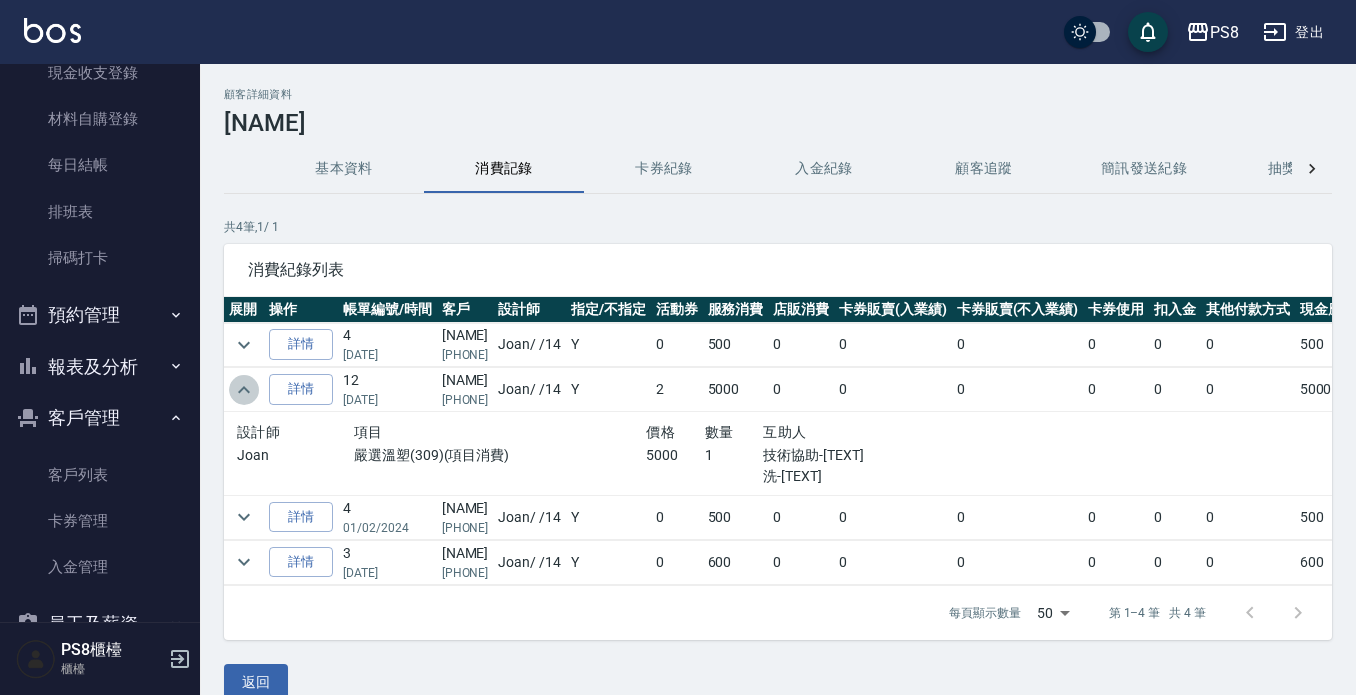 click 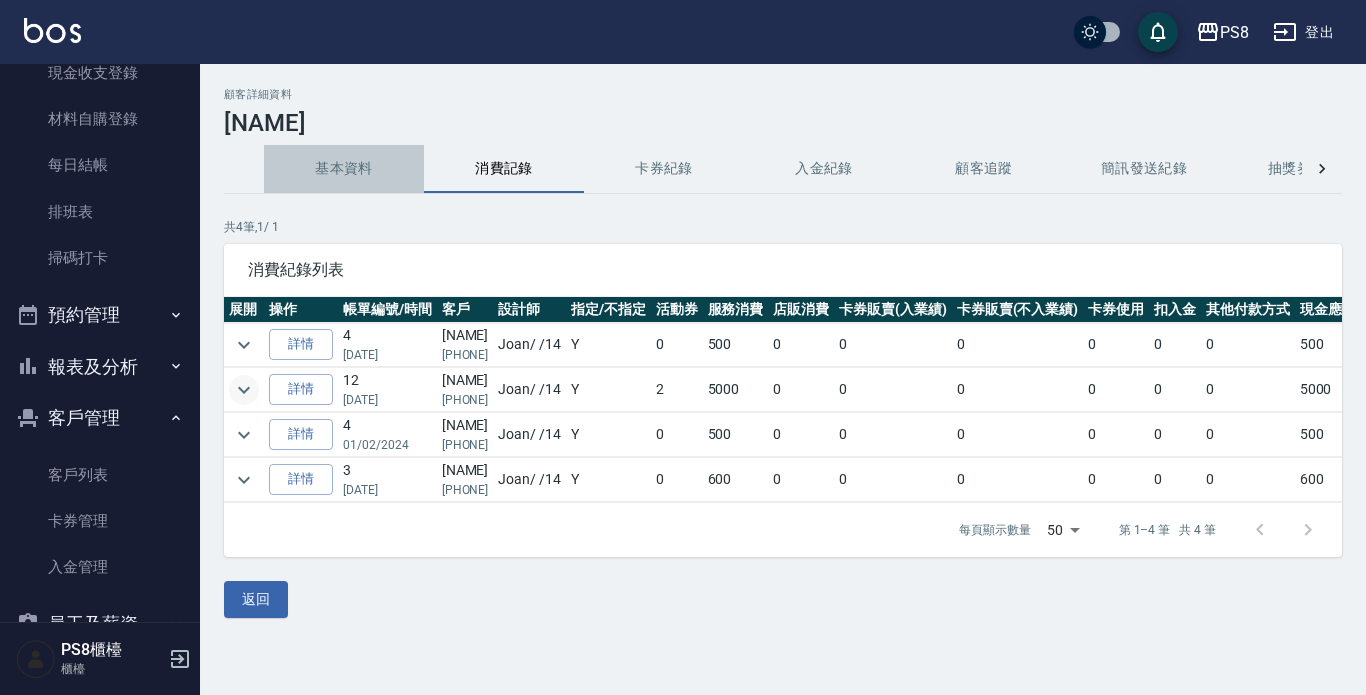 click on "基本資料" at bounding box center [344, 169] 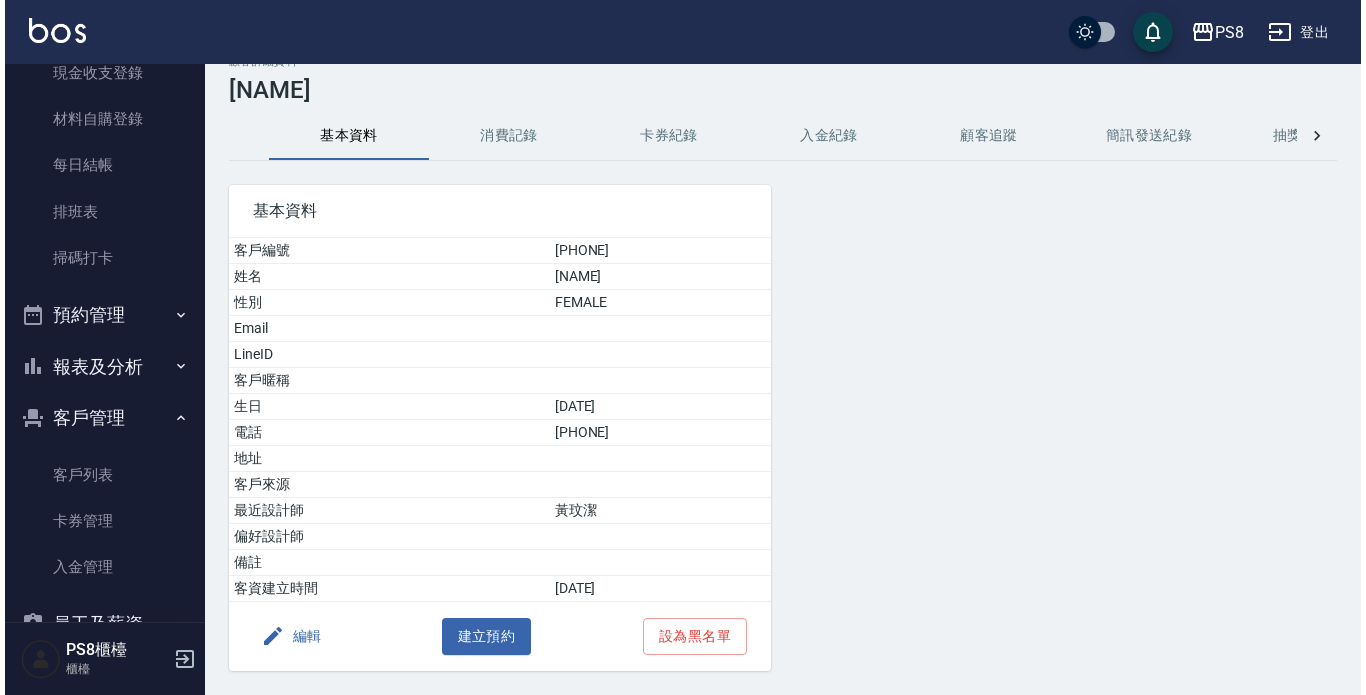 scroll, scrollTop: 0, scrollLeft: 0, axis: both 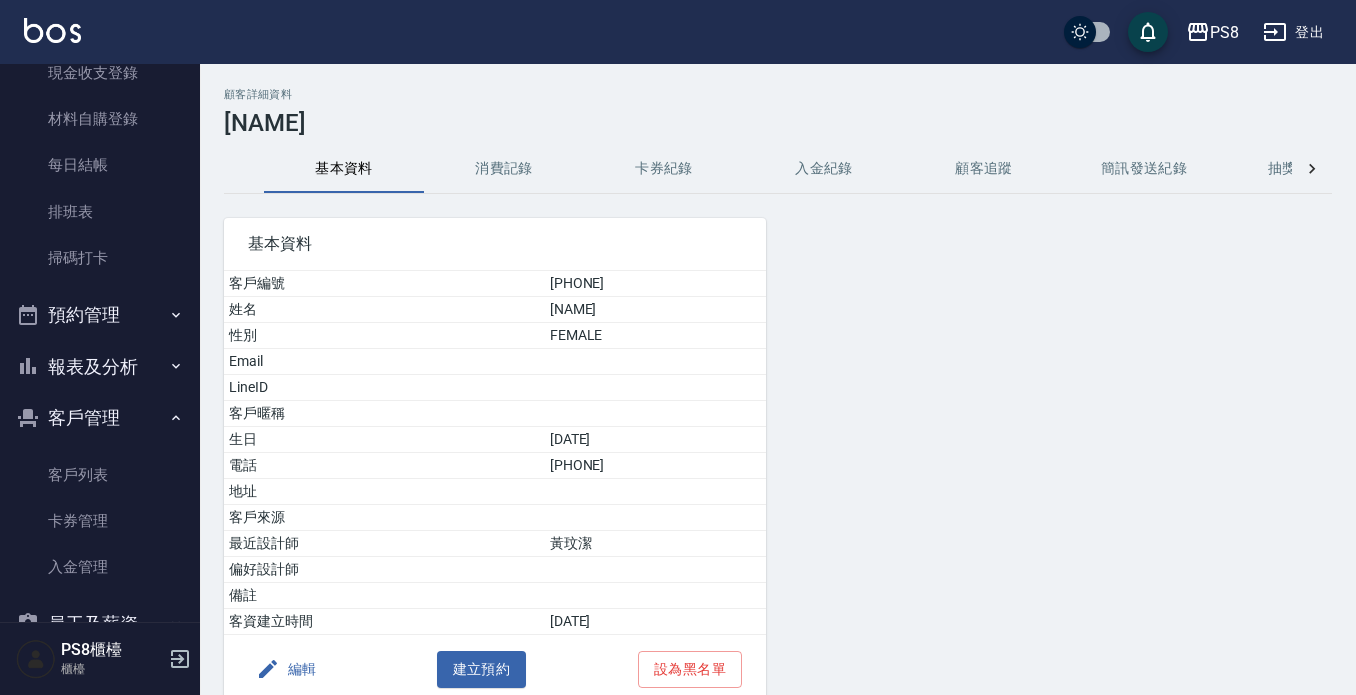 click on "消費記錄" at bounding box center [504, 169] 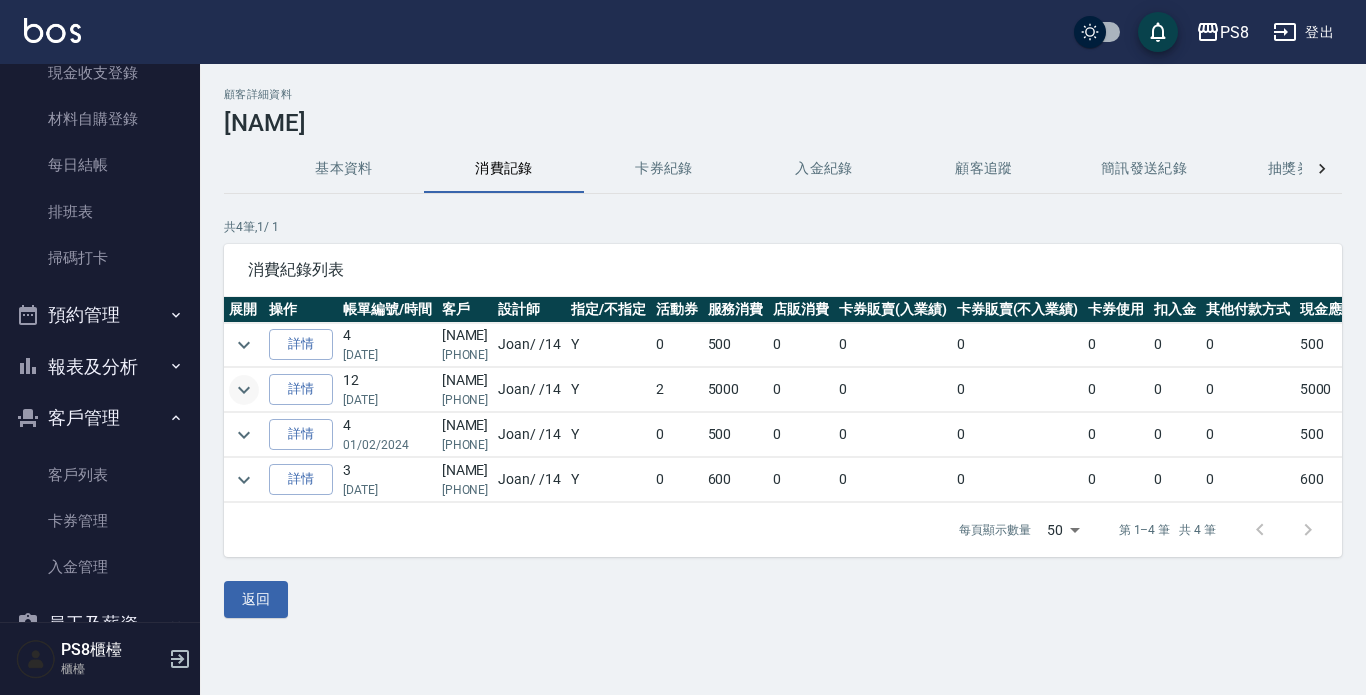 click 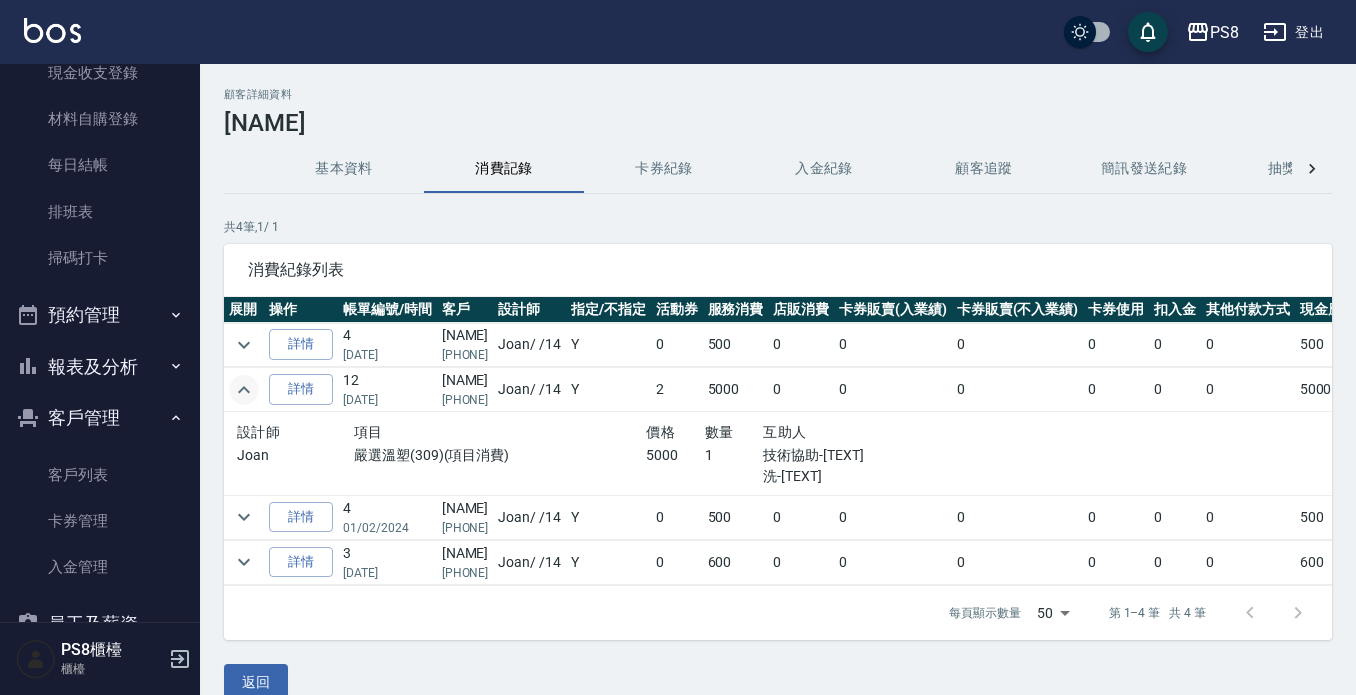 click 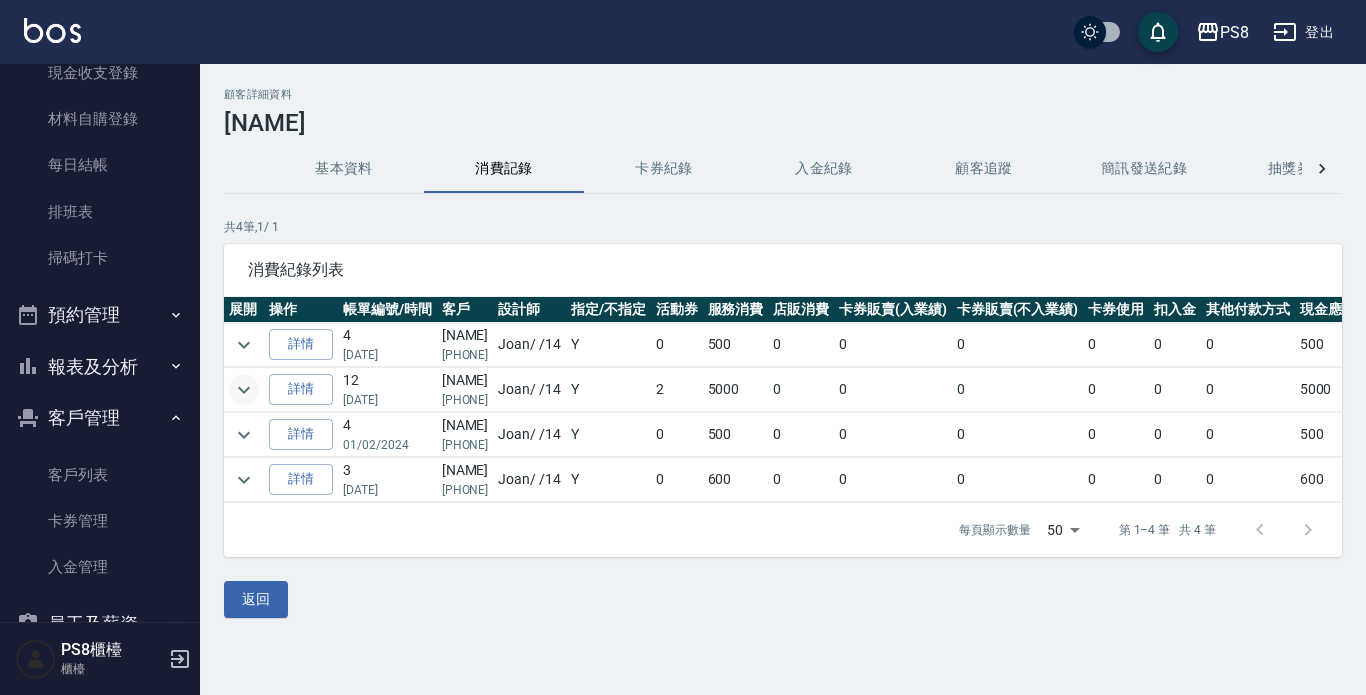 click 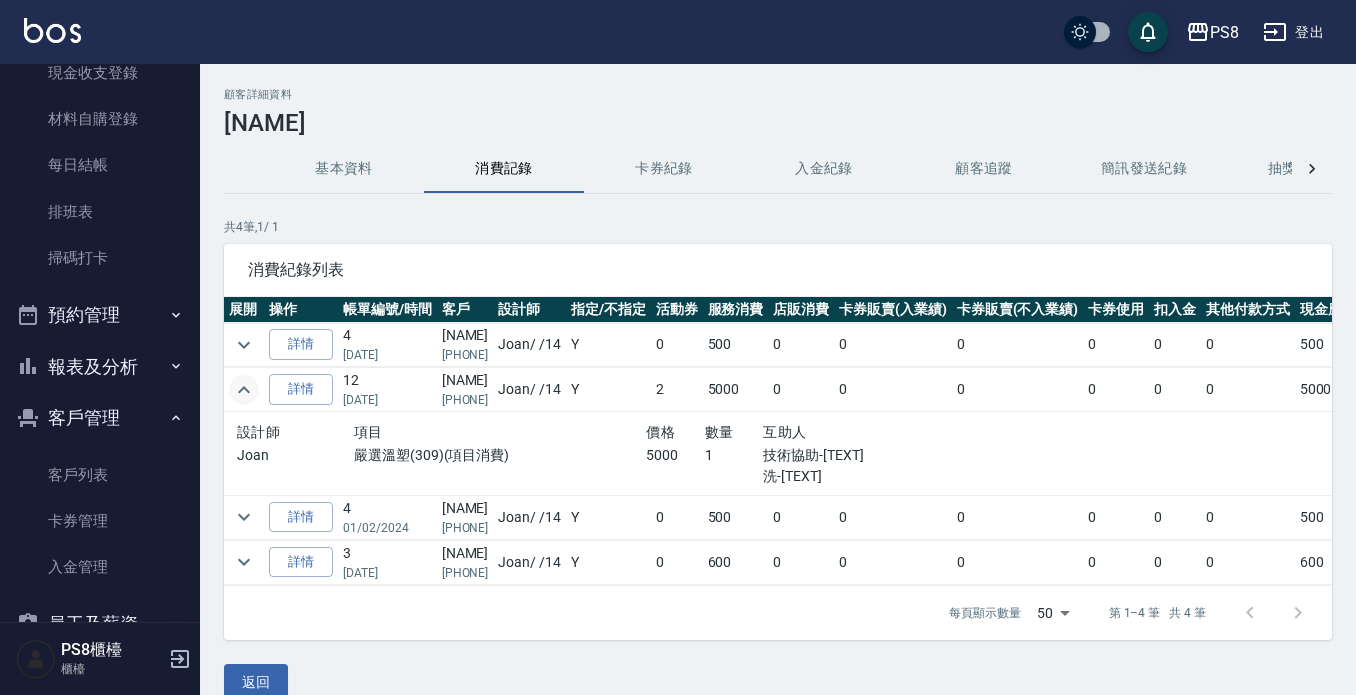 click 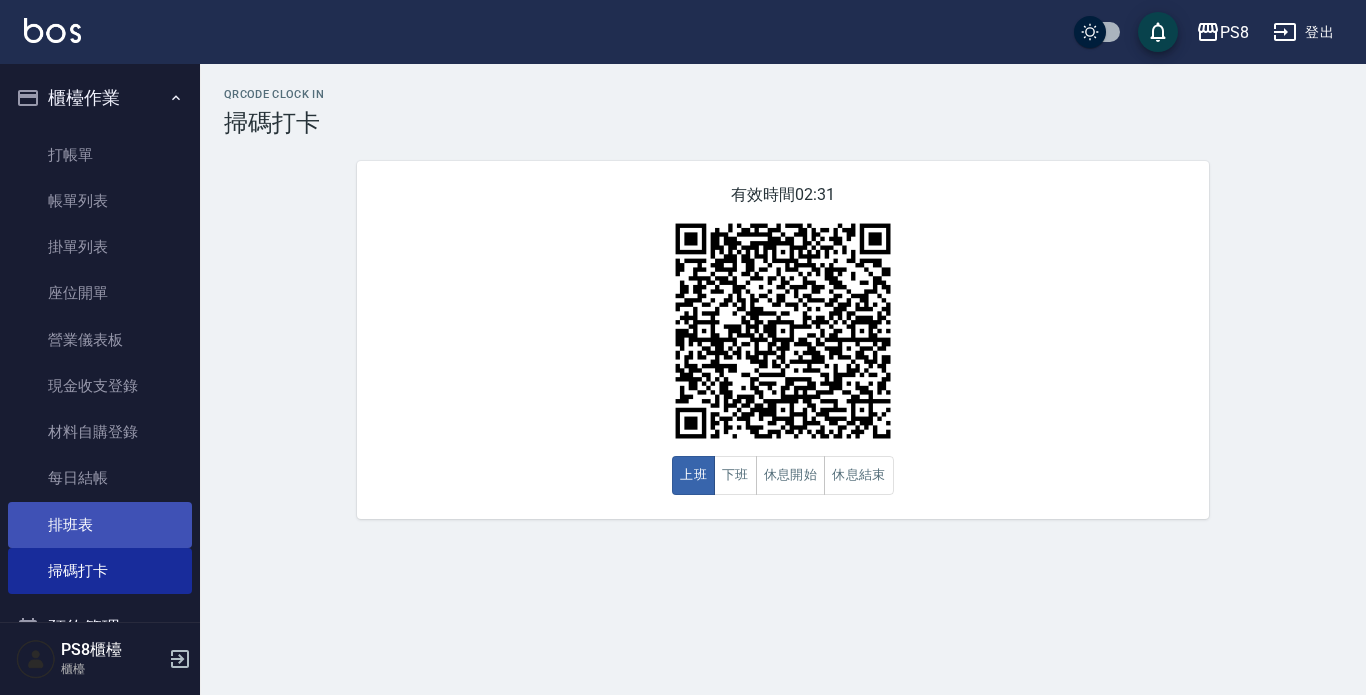 scroll, scrollTop: 0, scrollLeft: 0, axis: both 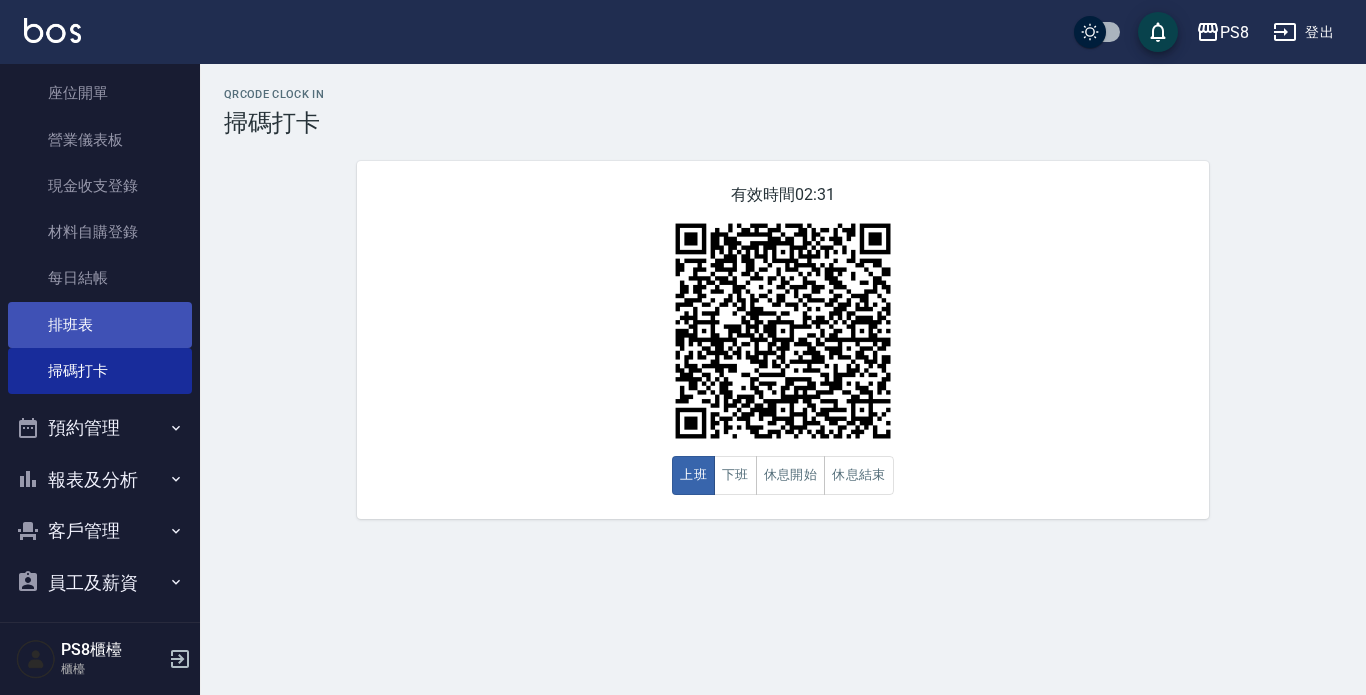 click on "排班表" at bounding box center (100, 325) 